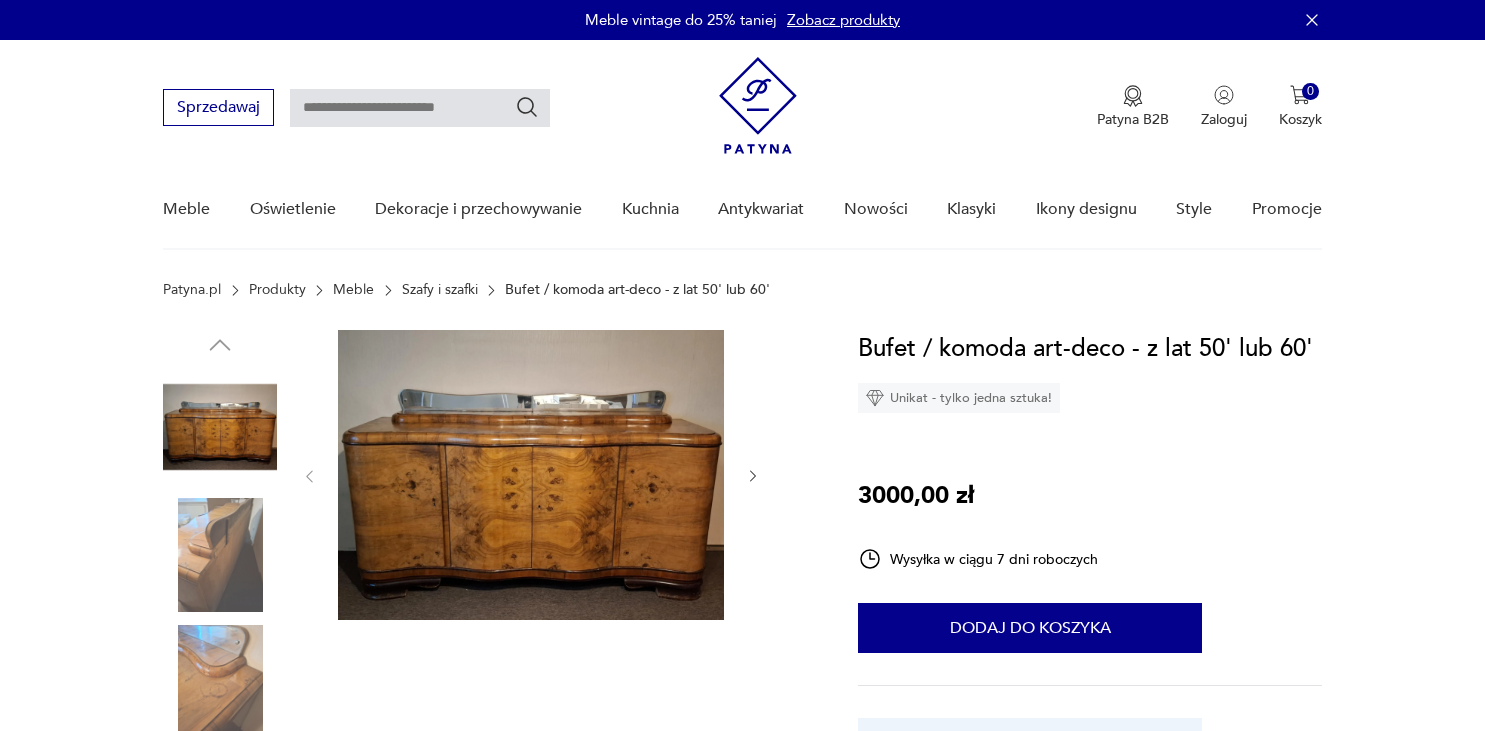 scroll, scrollTop: 0, scrollLeft: 0, axis: both 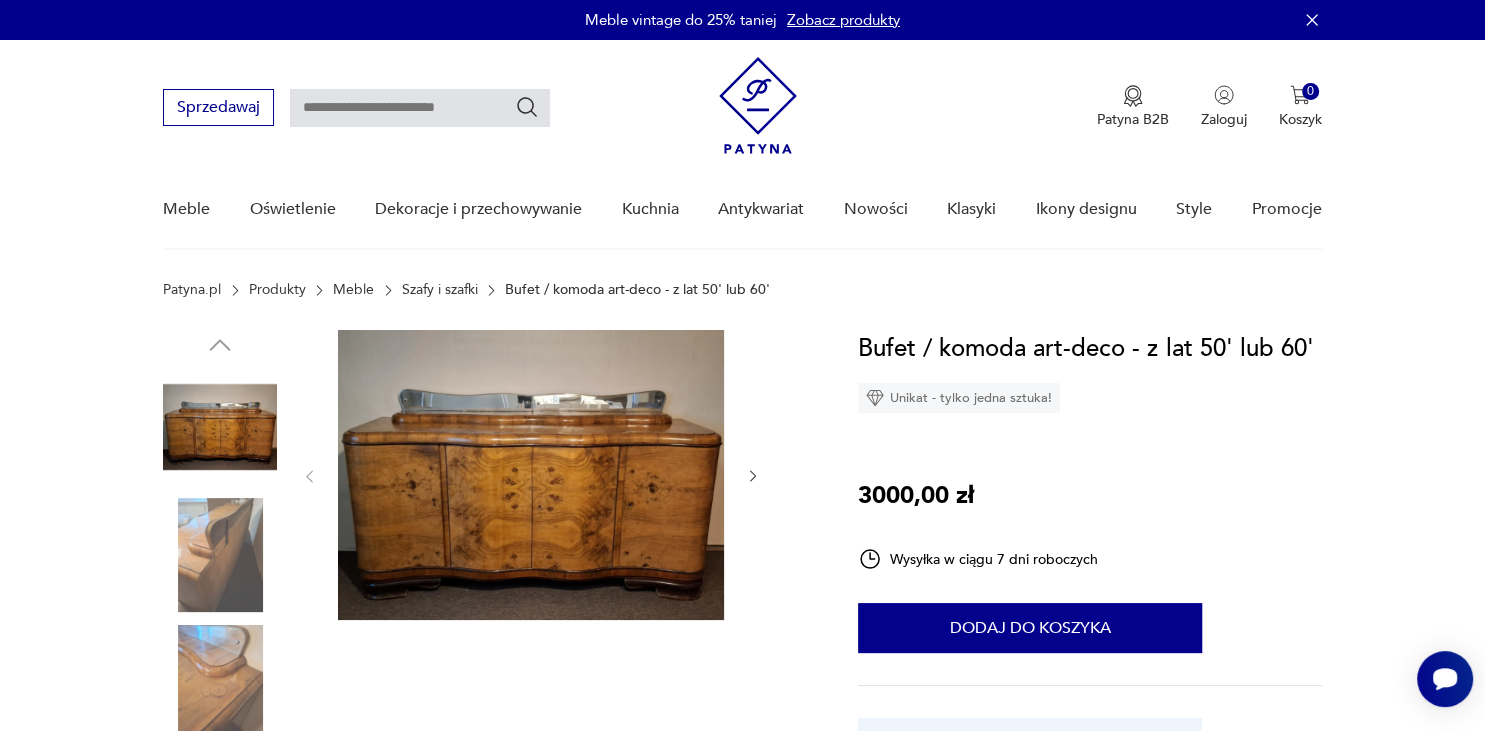 click 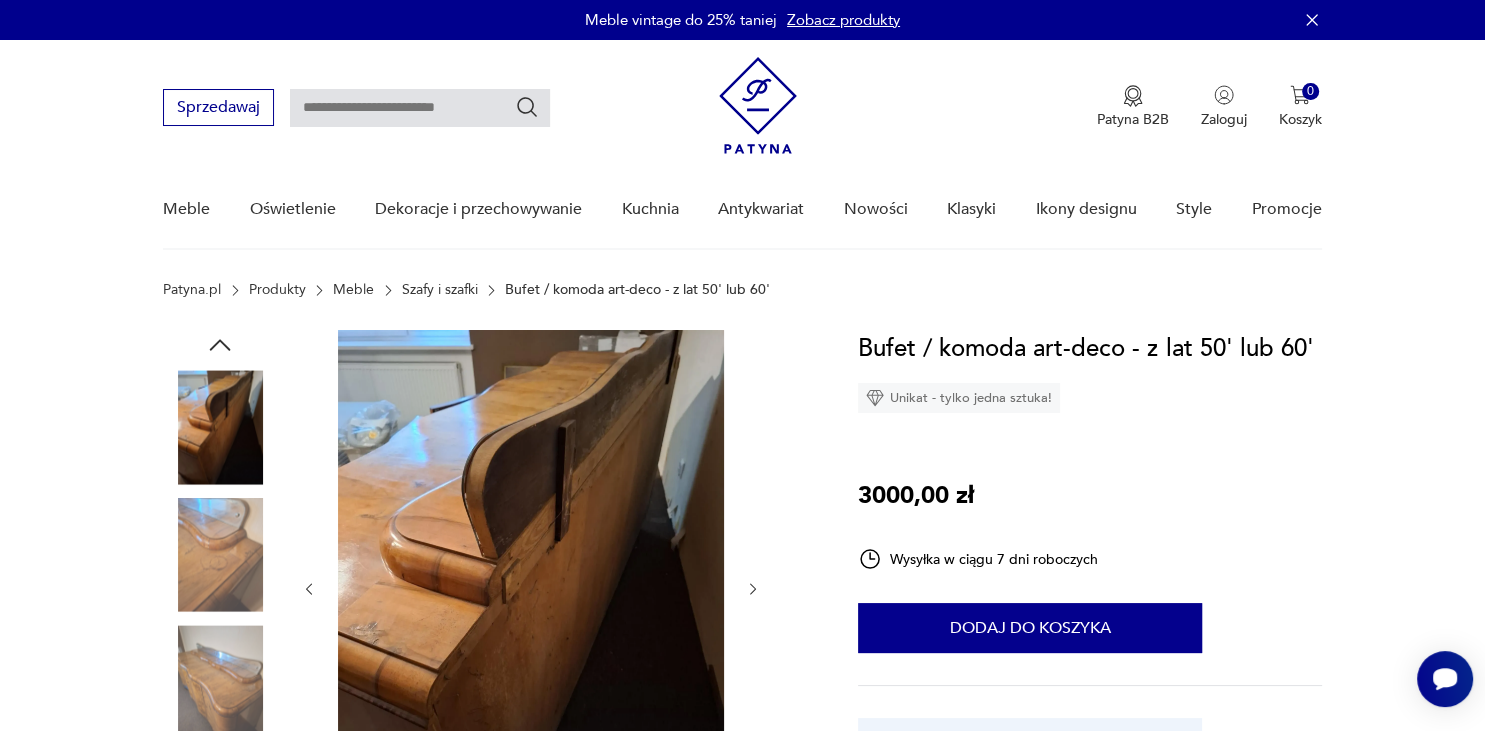 click at bounding box center (531, 589) 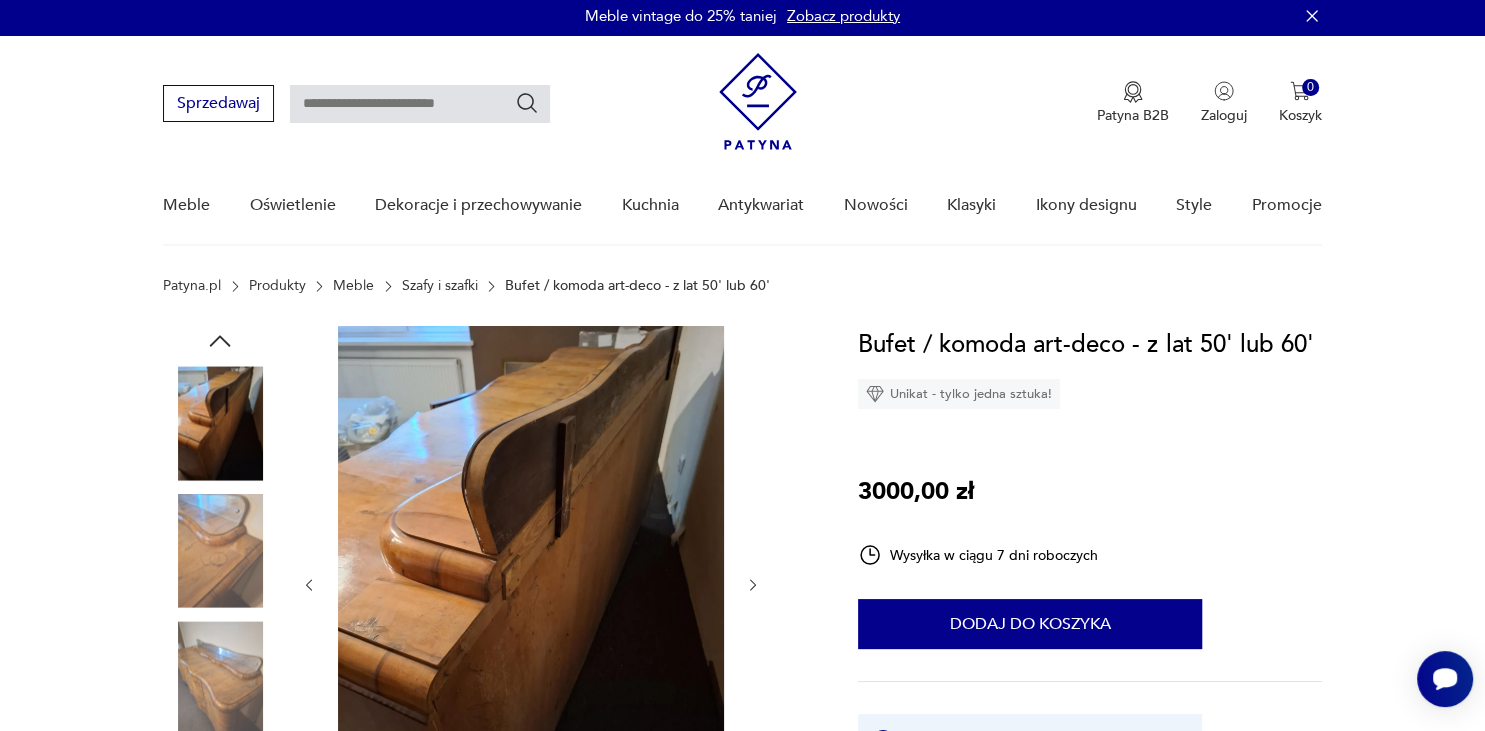 scroll, scrollTop: 0, scrollLeft: 0, axis: both 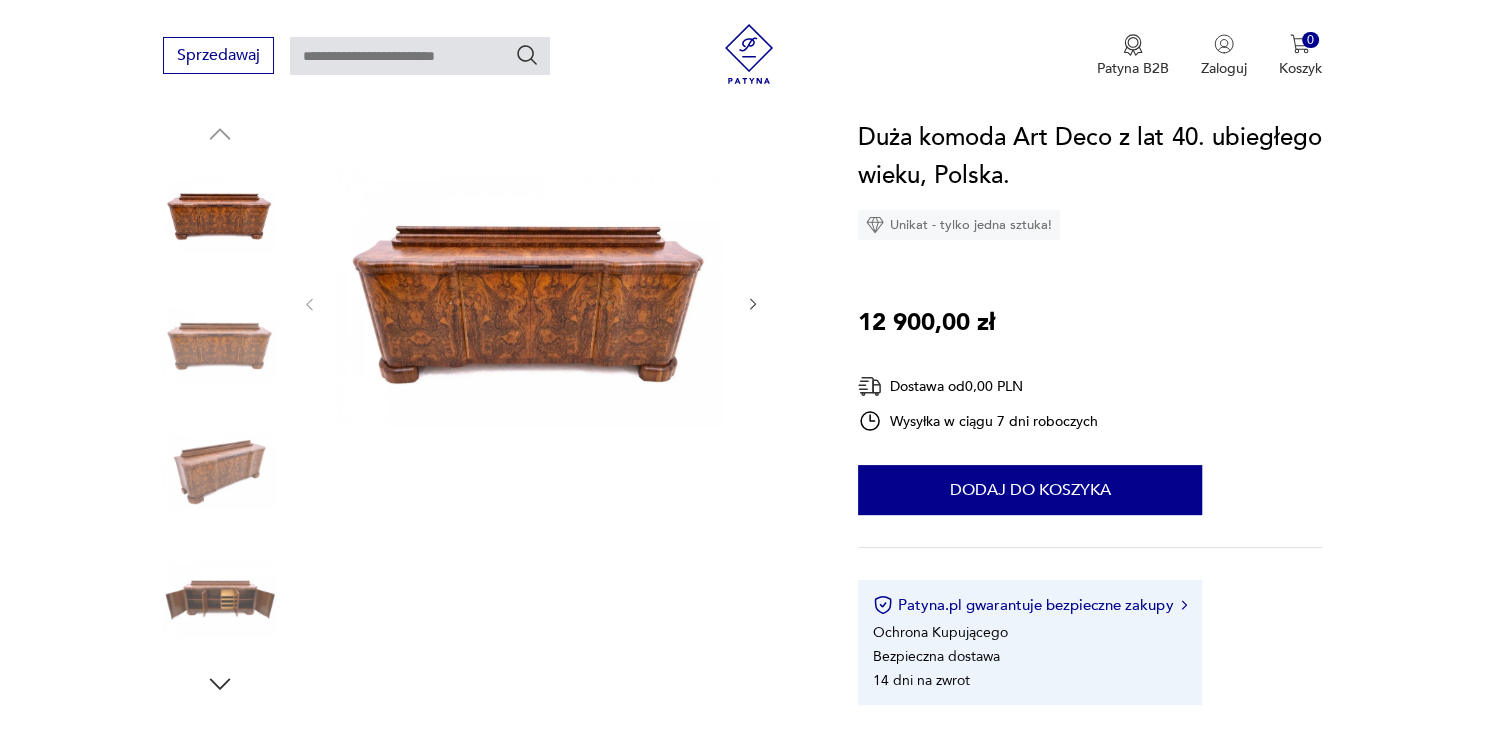 click 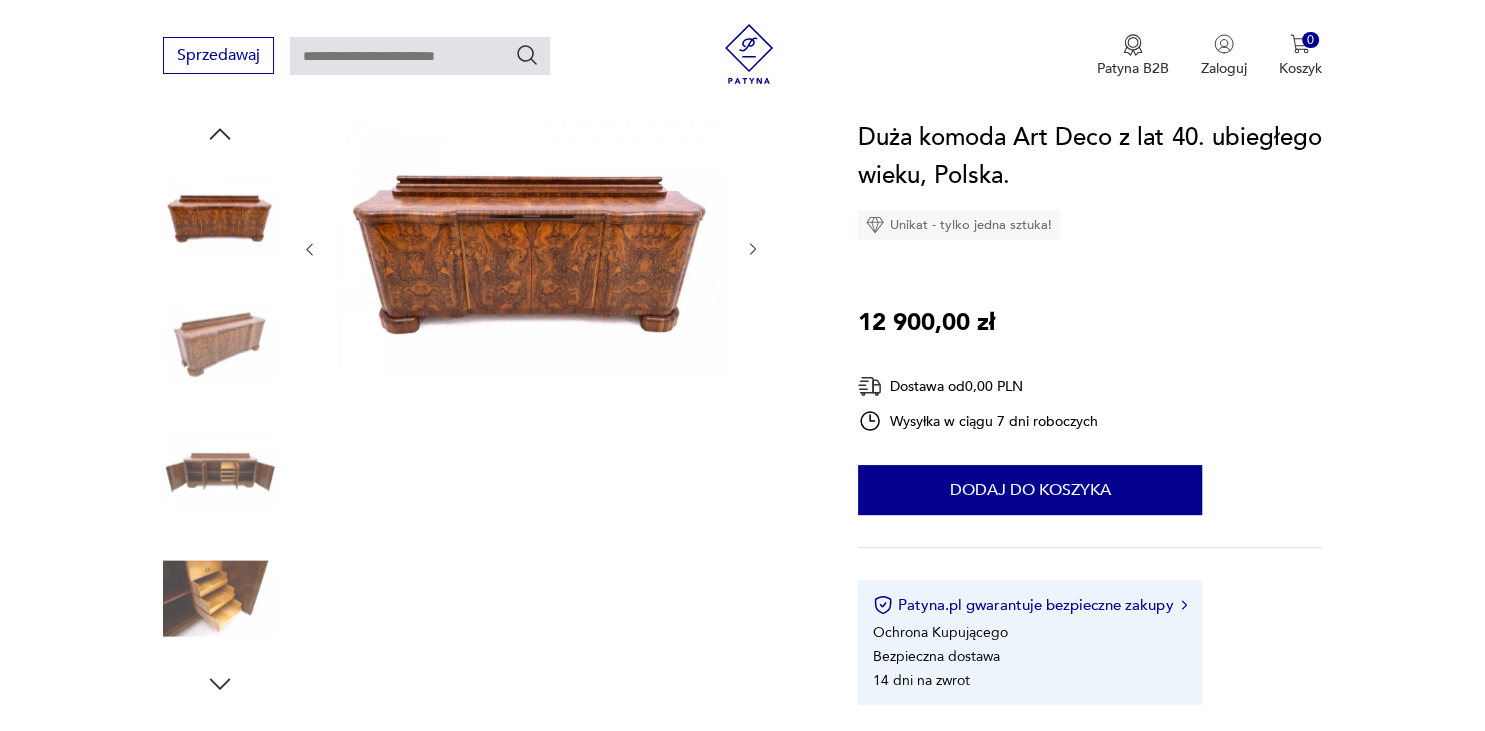 drag, startPoint x: 751, startPoint y: 299, endPoint x: 740, endPoint y: 298, distance: 11.045361 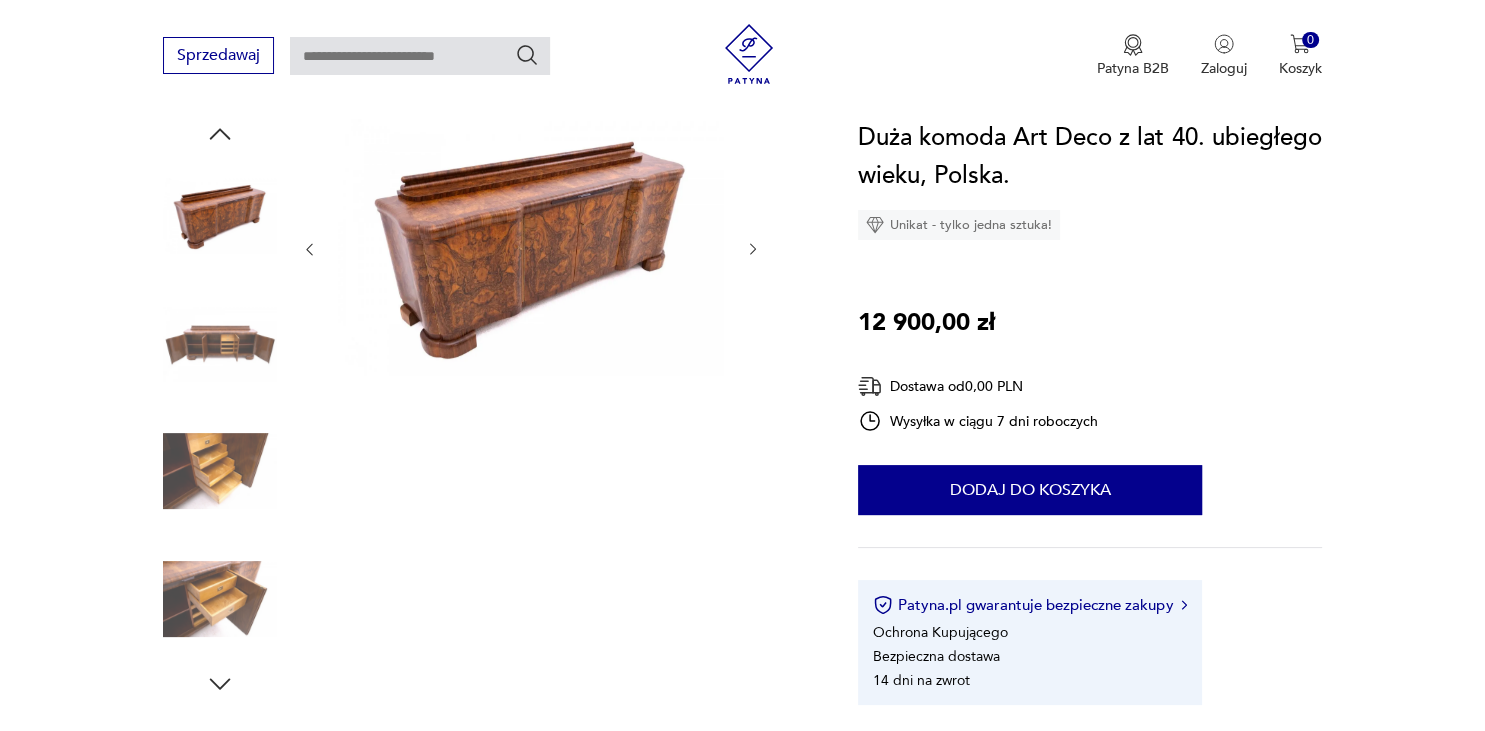 click 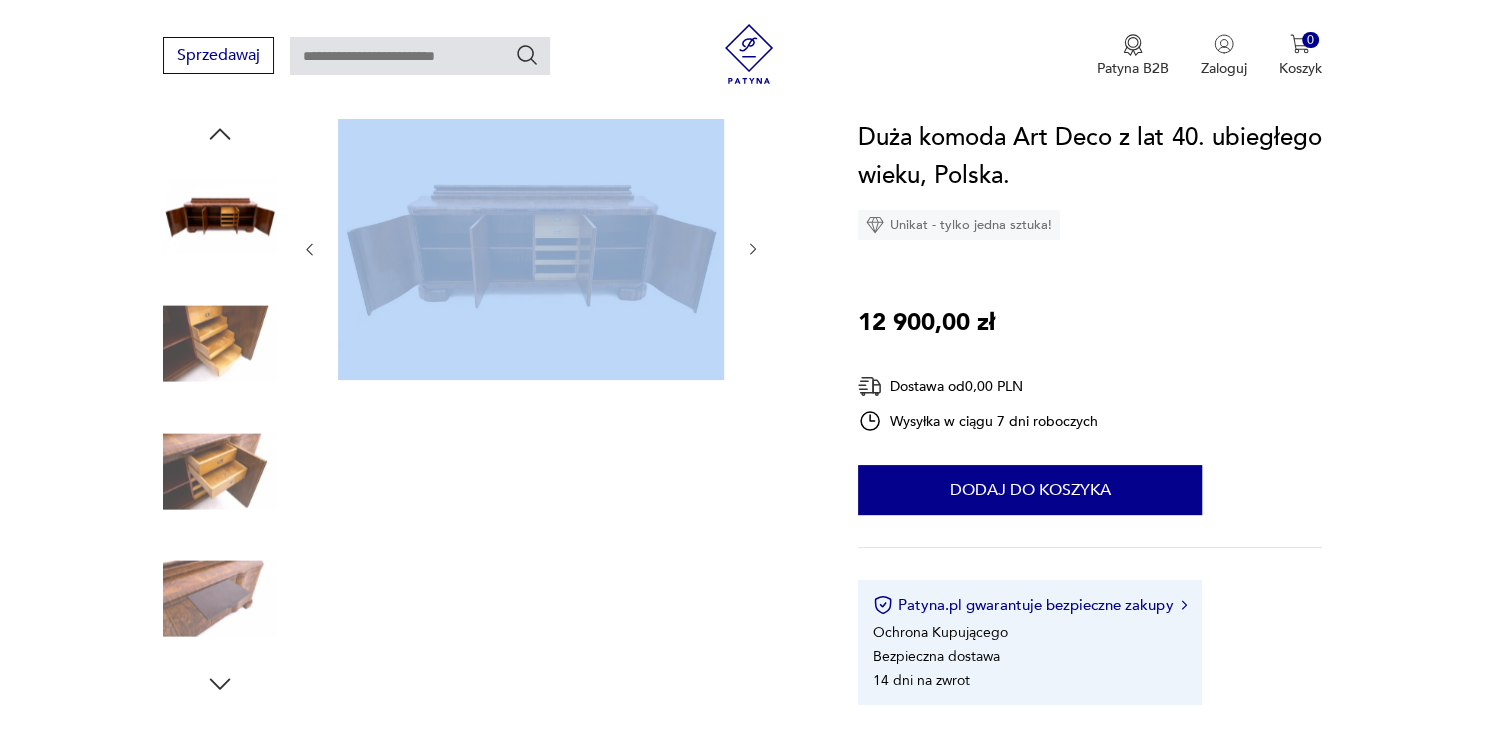 drag, startPoint x: 743, startPoint y: 246, endPoint x: 723, endPoint y: 246, distance: 20 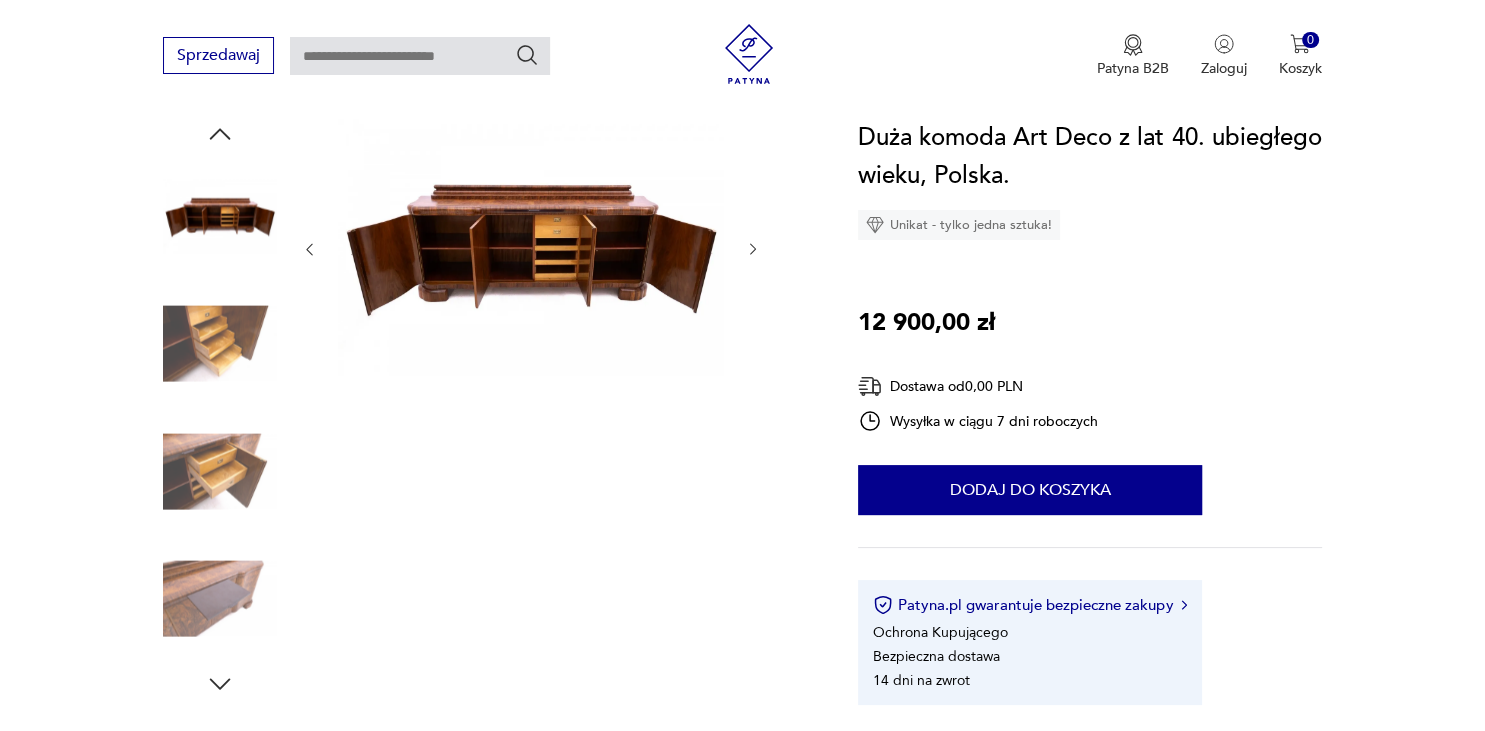 click at bounding box center (531, 409) 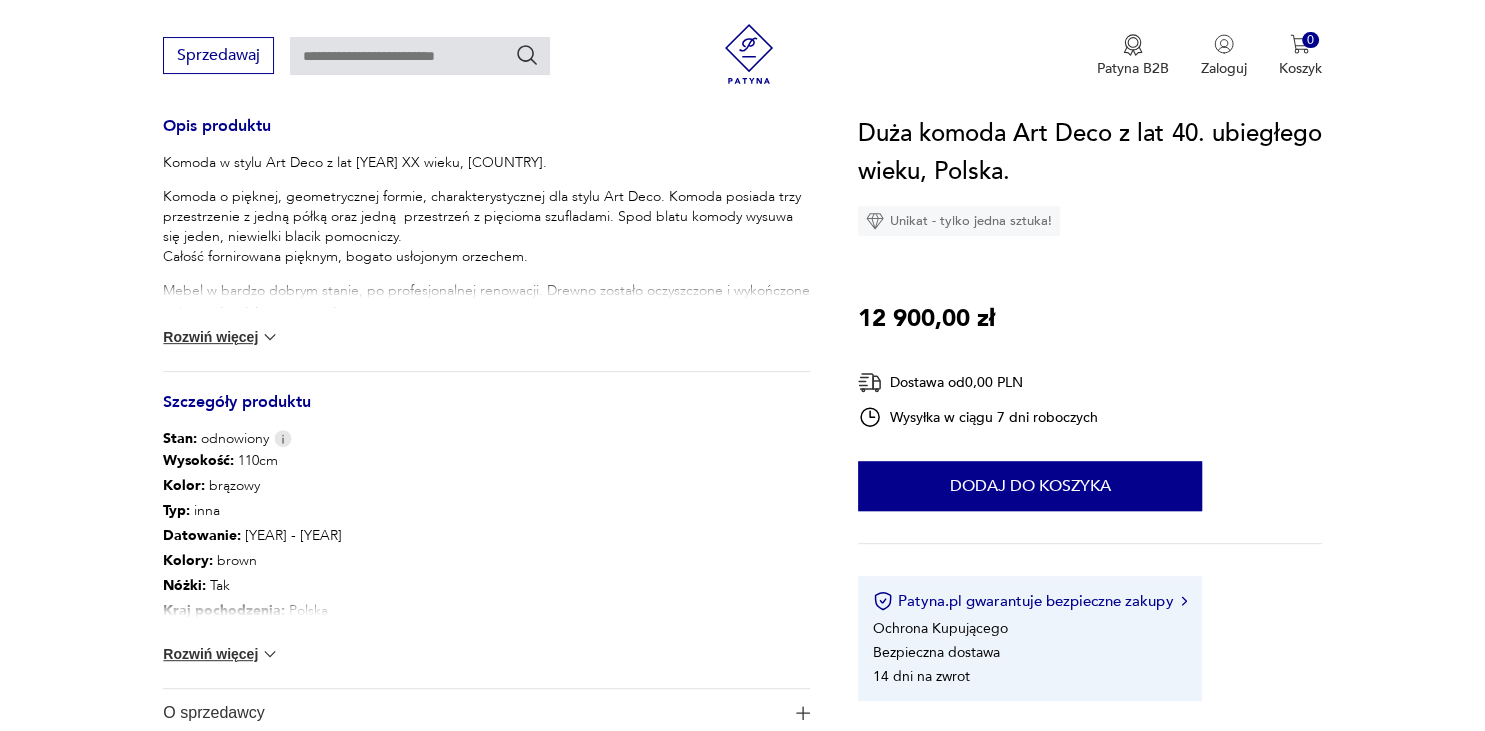 scroll, scrollTop: 950, scrollLeft: 0, axis: vertical 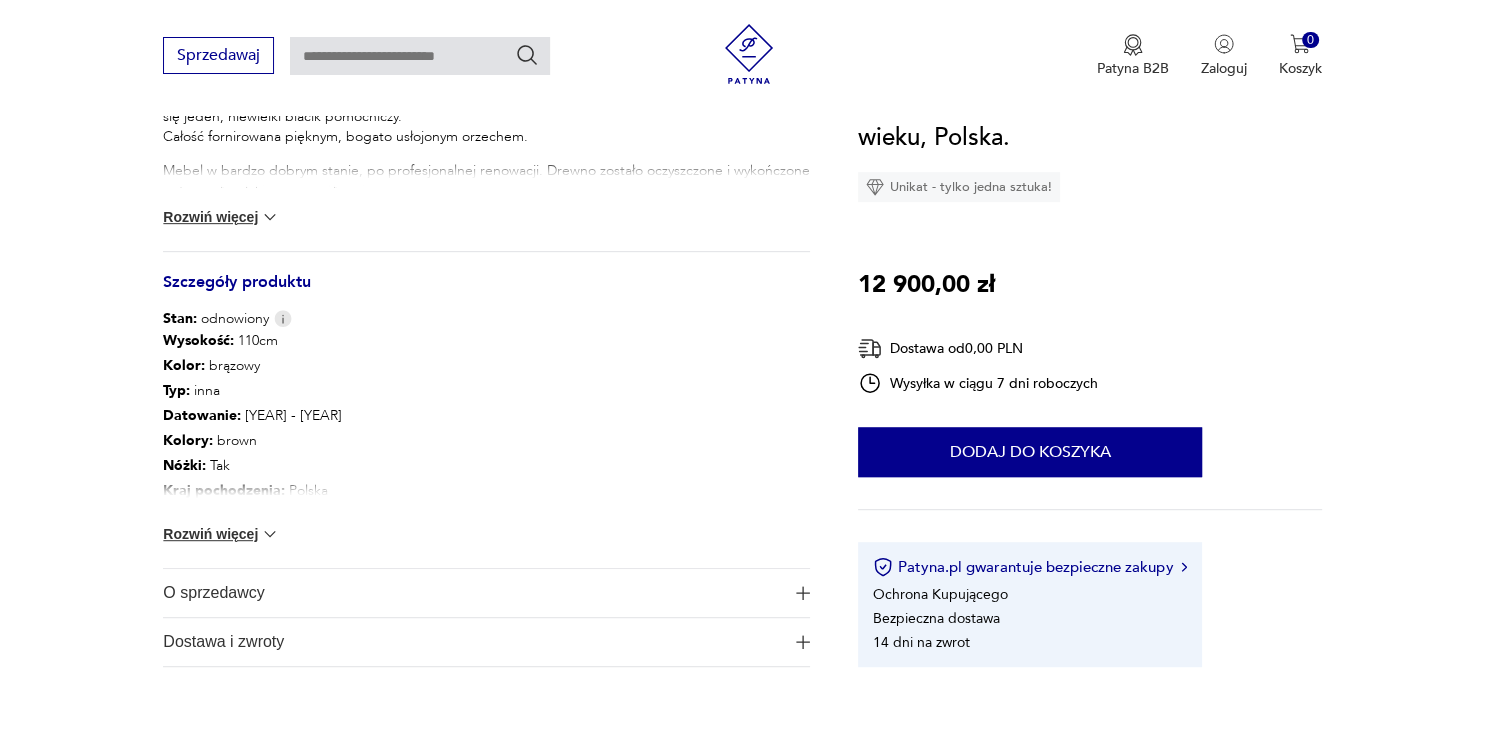 click on "O sprzedawcy" at bounding box center [473, 593] 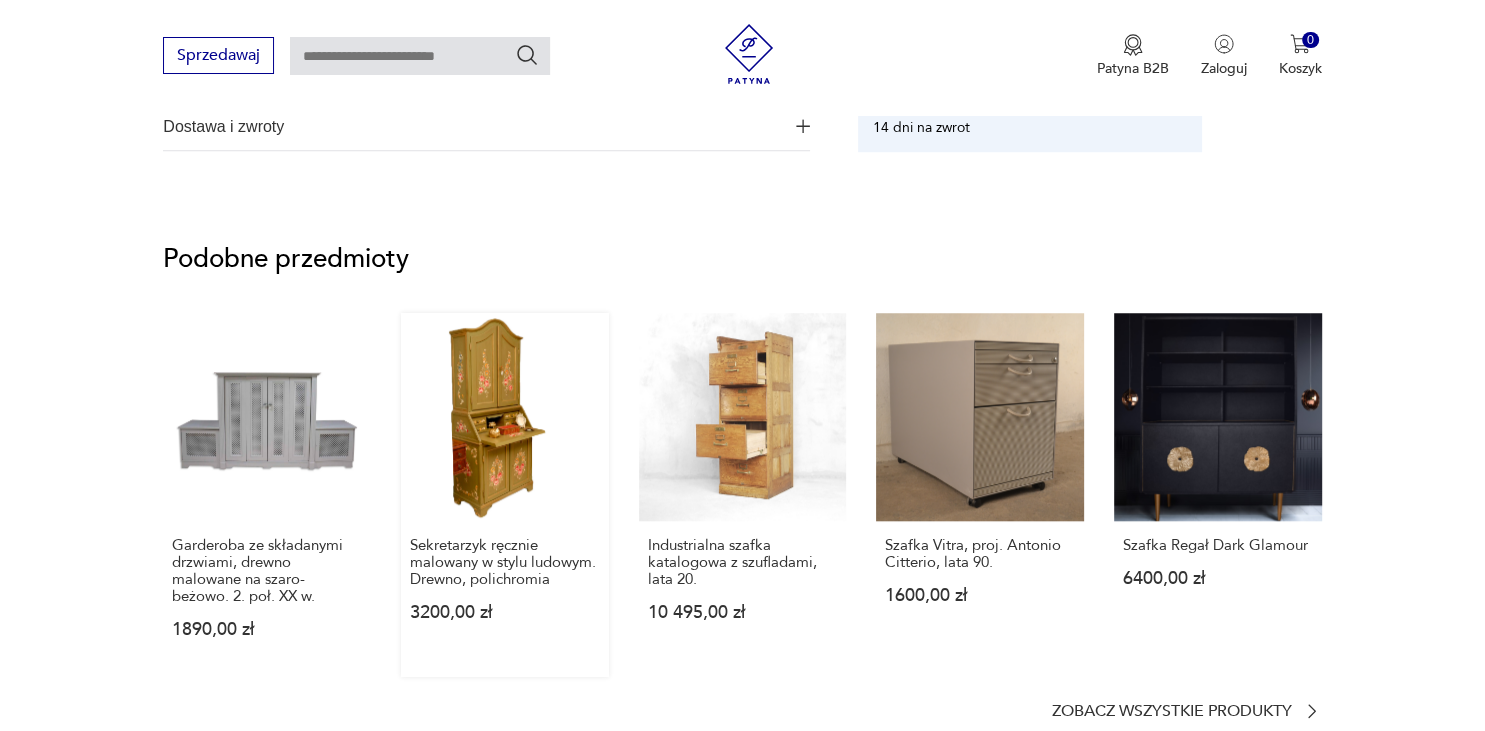 scroll, scrollTop: 1900, scrollLeft: 0, axis: vertical 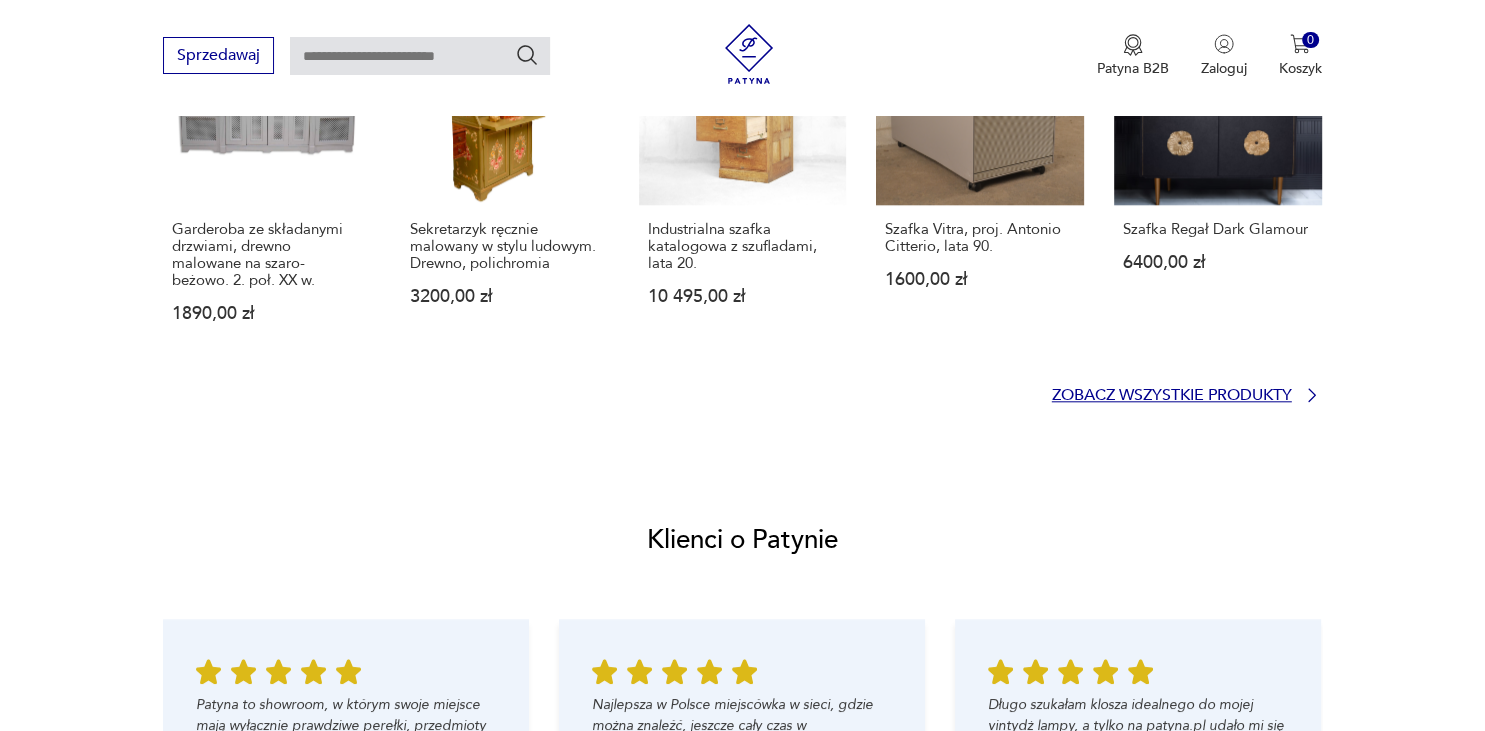 click on "Zobacz wszystkie produkty" at bounding box center [1172, 395] 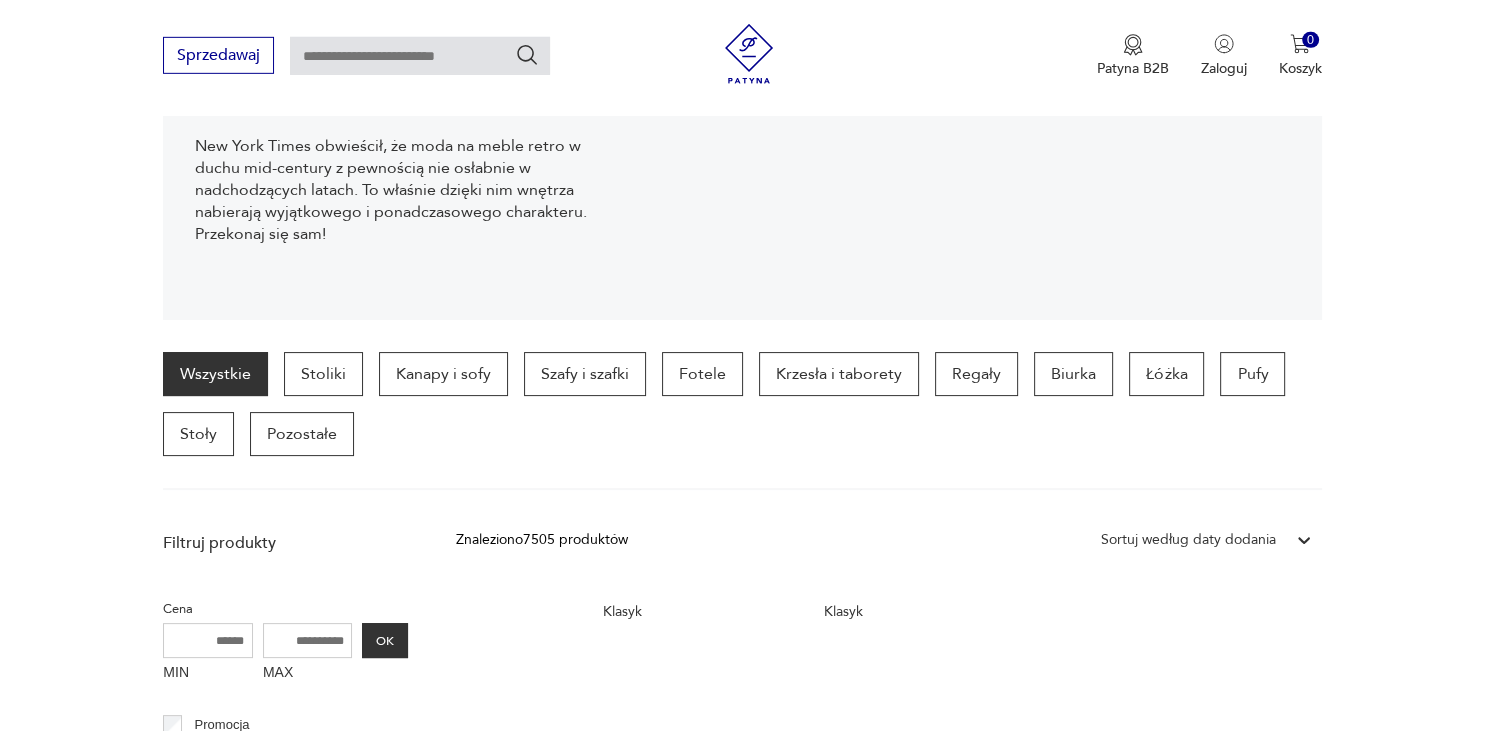scroll, scrollTop: 346, scrollLeft: 0, axis: vertical 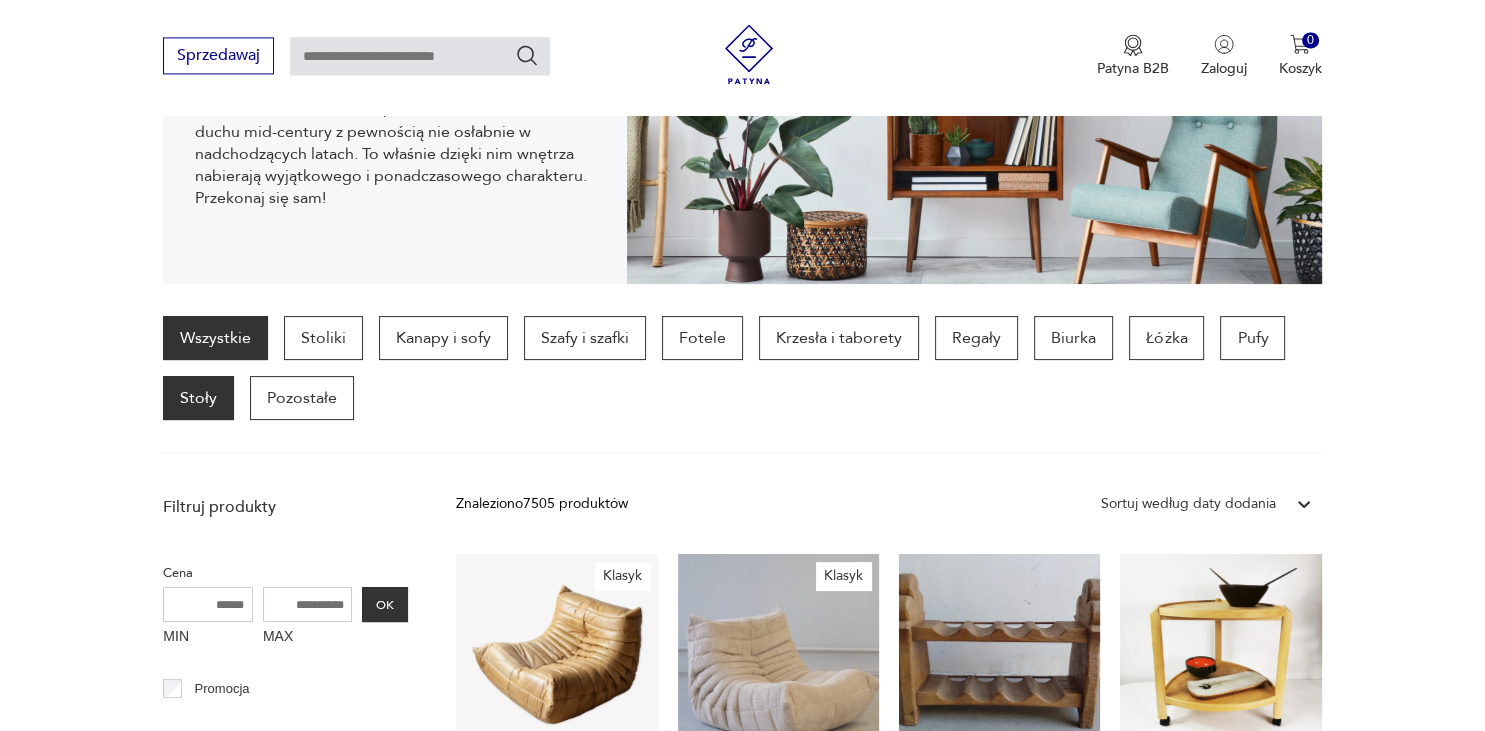 click on "Stoły" at bounding box center [198, 398] 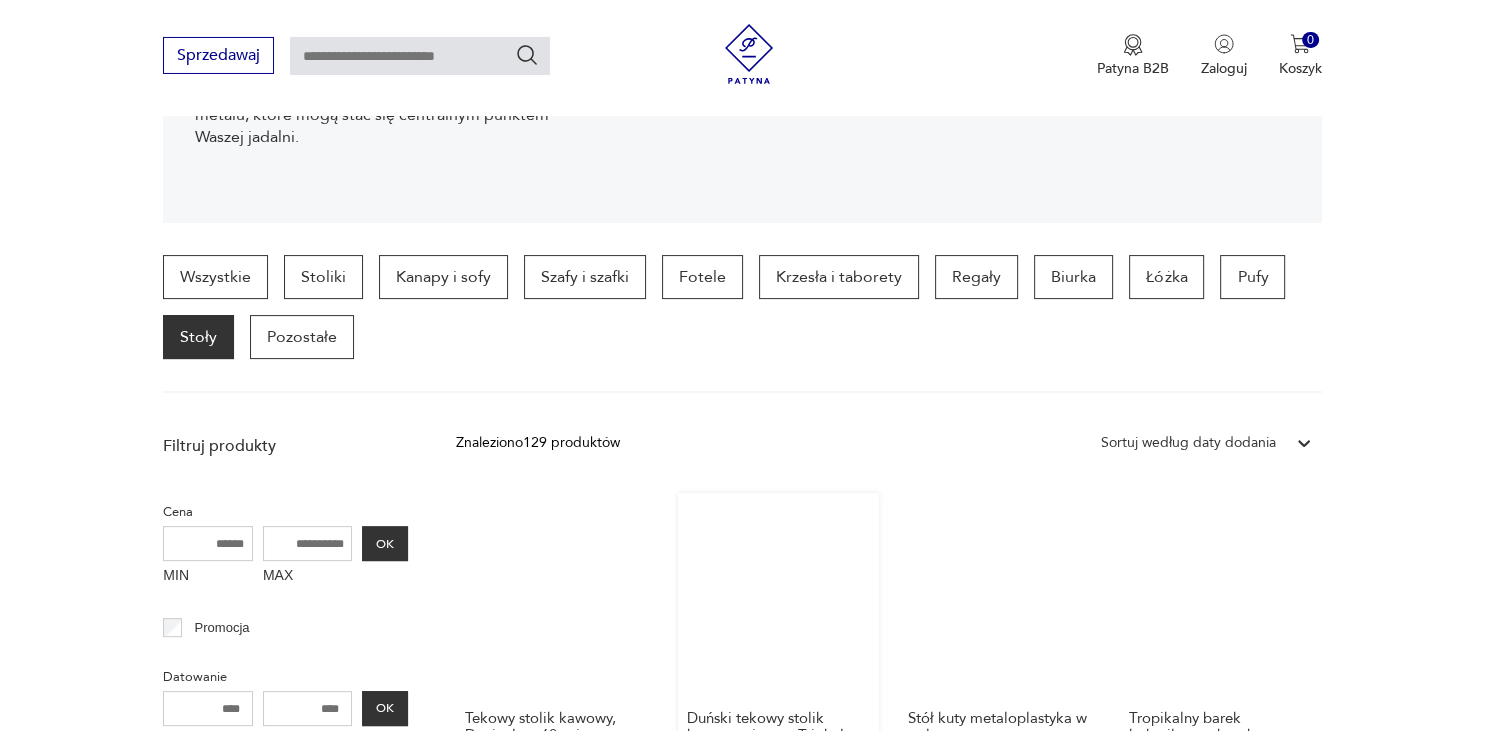 scroll, scrollTop: 318, scrollLeft: 0, axis: vertical 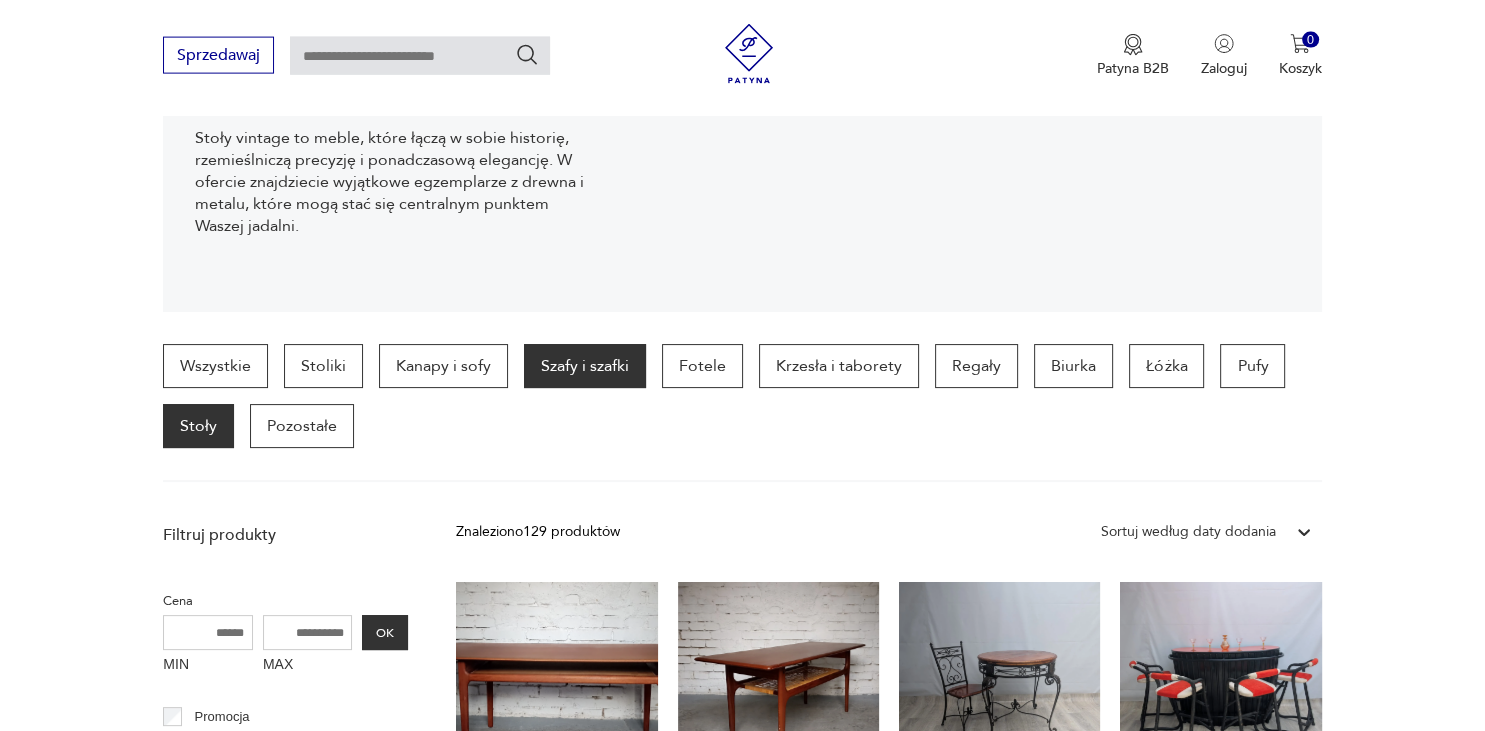 click on "Szafy i szafki" at bounding box center (585, 366) 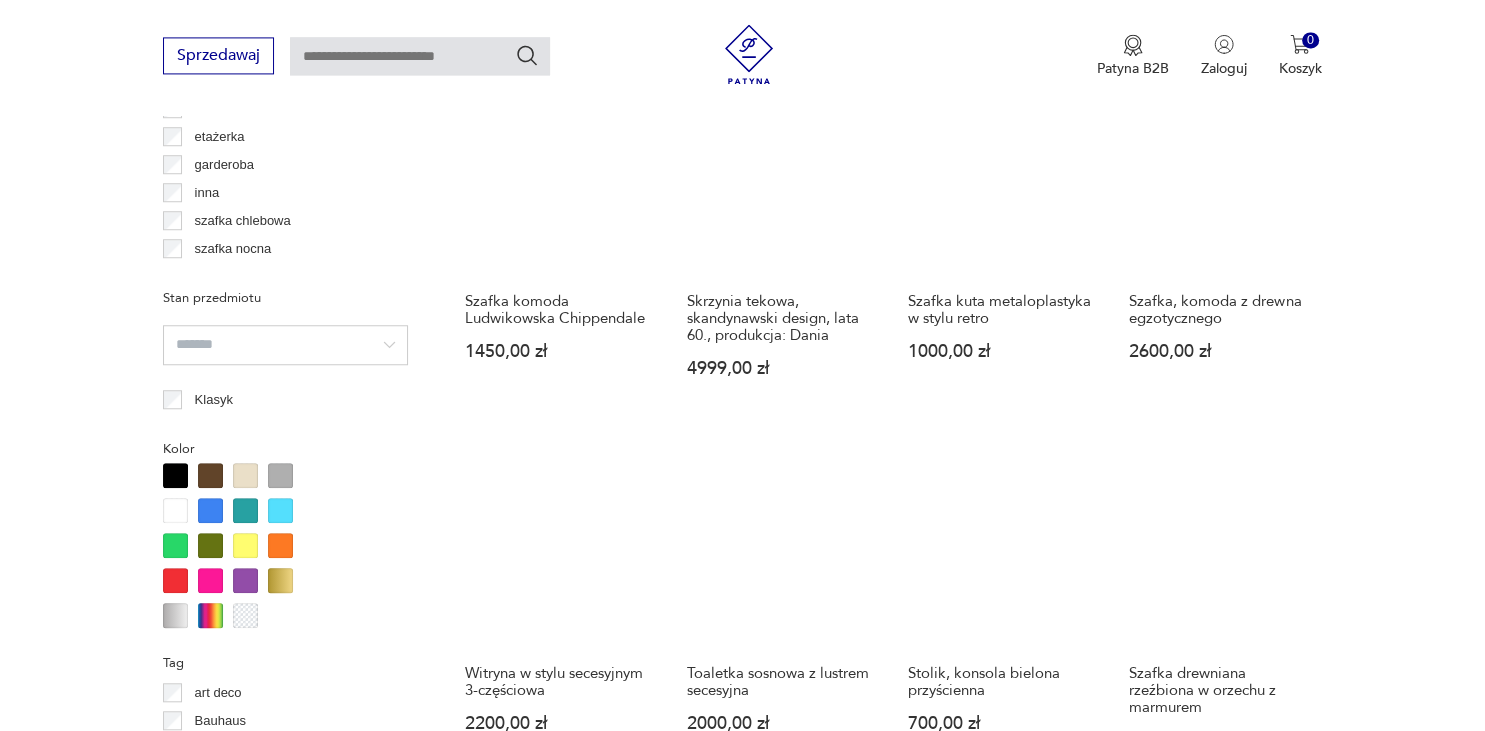 scroll, scrollTop: 1692, scrollLeft: 0, axis: vertical 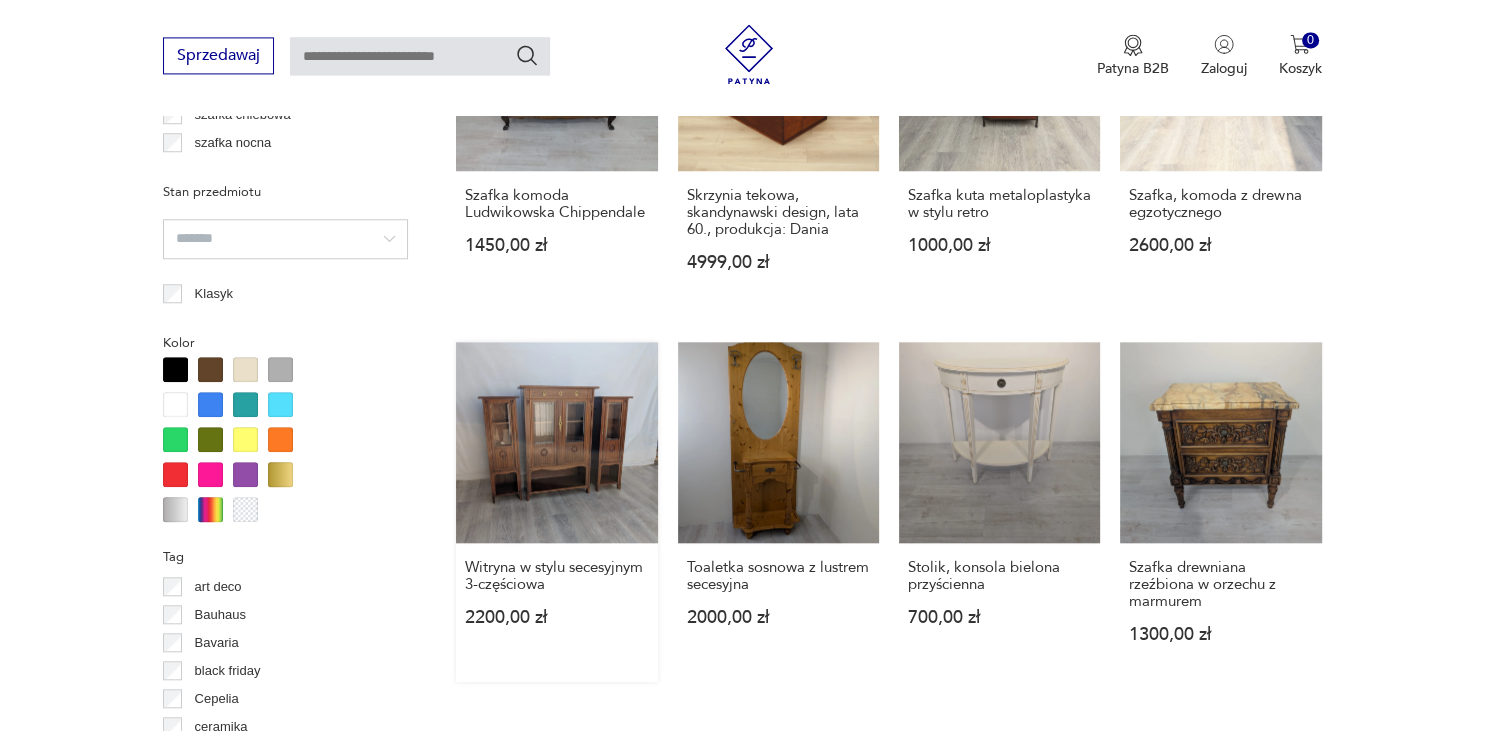 click on "Witryna w stylu secesyjnym 3-częściowa 2200,00 zł" at bounding box center [556, 512] 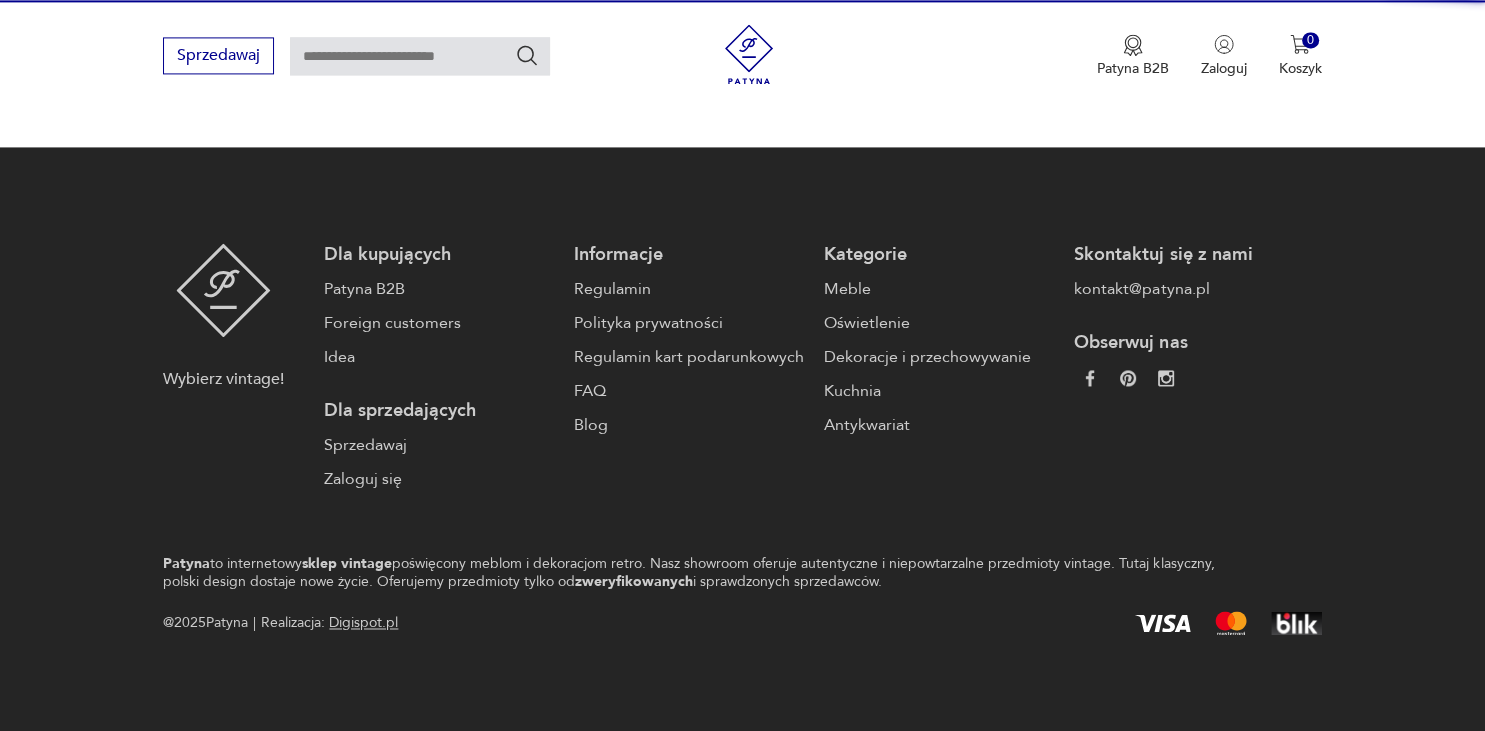 scroll, scrollTop: 319, scrollLeft: 0, axis: vertical 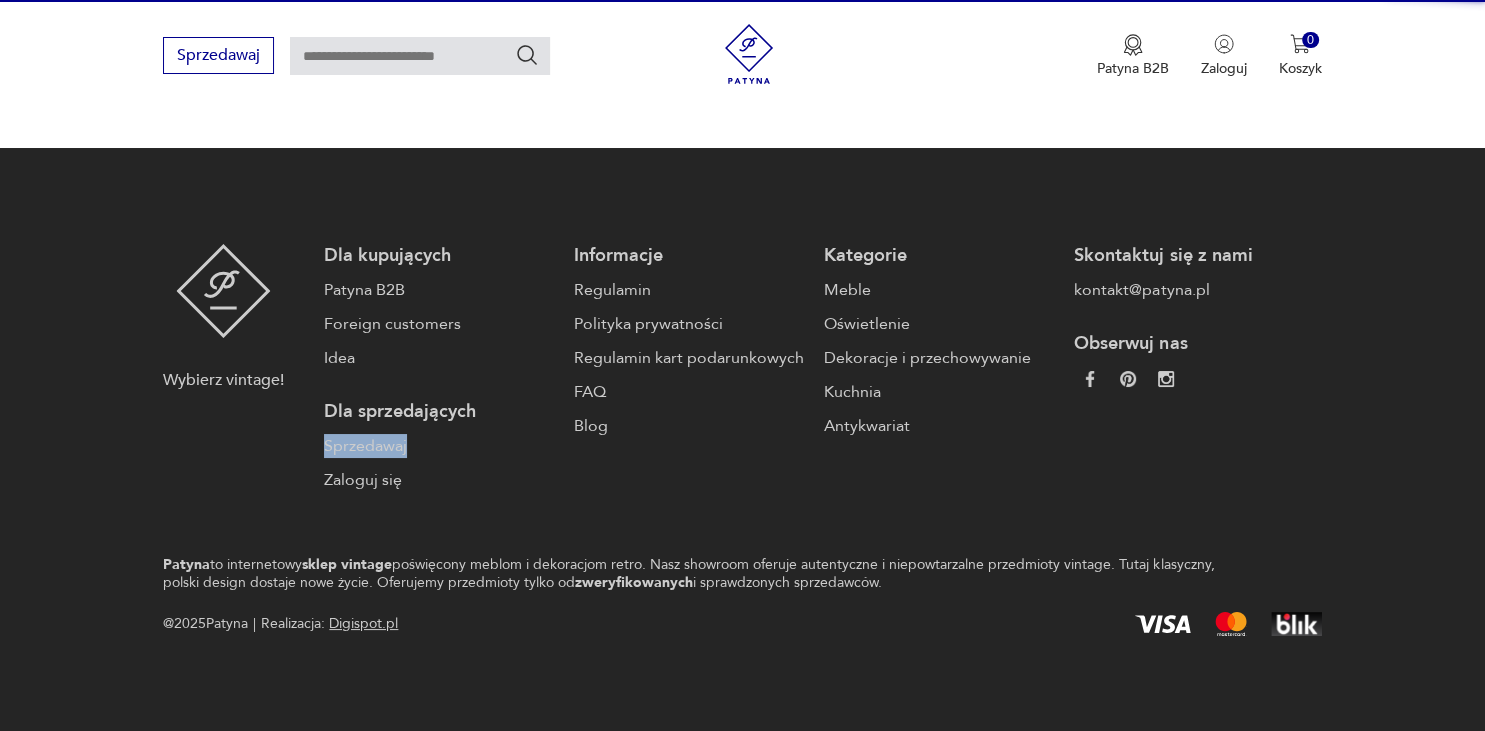 click on "Dla kupujących Patyna B2B Foreign customers Idea Dla sprzedających Sprzedawaj Zaloguj się Informacje Regulamin Polityka prywatności Regulamin kart podarunkowych FAQ Blog Kategorie Meble Oświetlenie Dekoracje i przechowywanie Kuchnia Antykwariat Skontaktuj się z nami kontakt@[DOMAIN].pl Obserwuj nas" at bounding box center (814, 368) 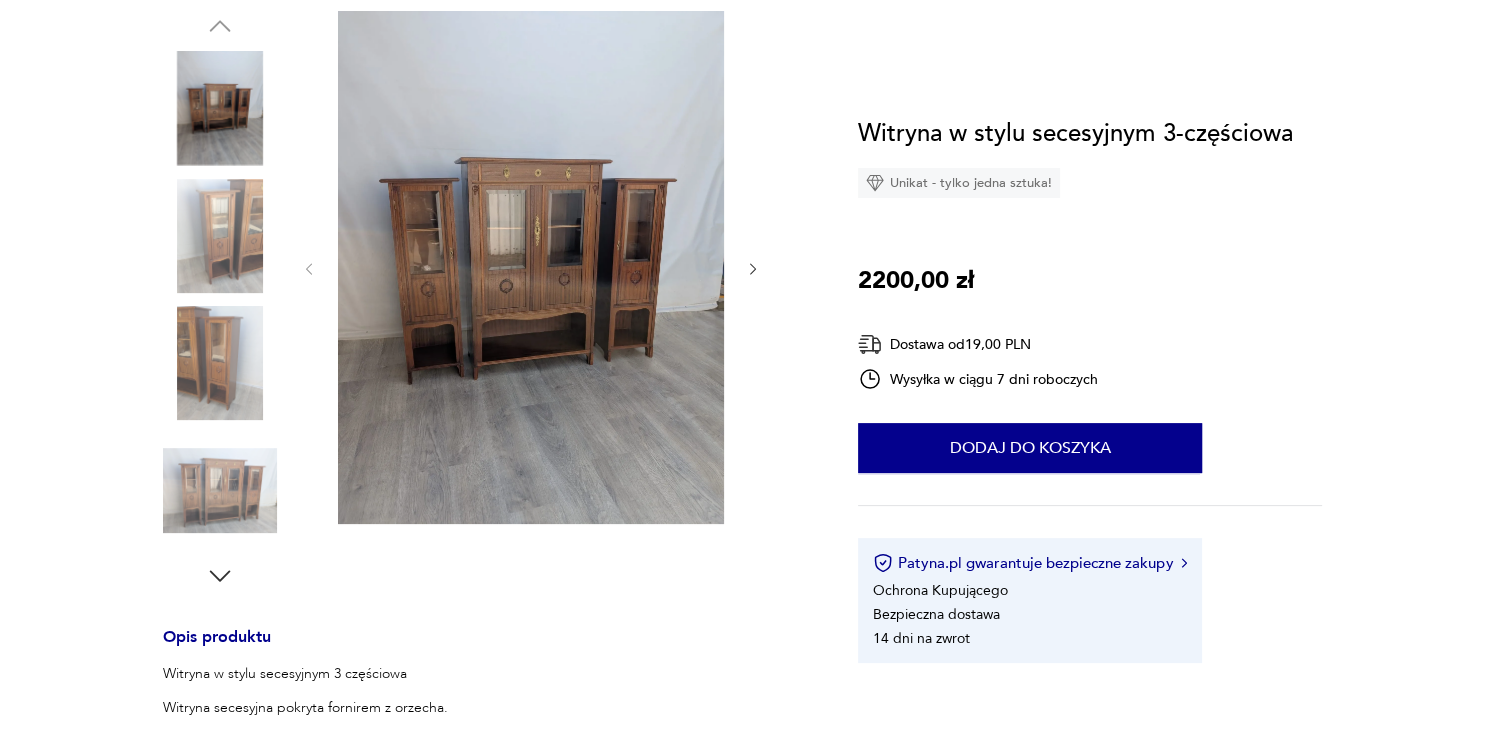 scroll, scrollTop: 0, scrollLeft: 0, axis: both 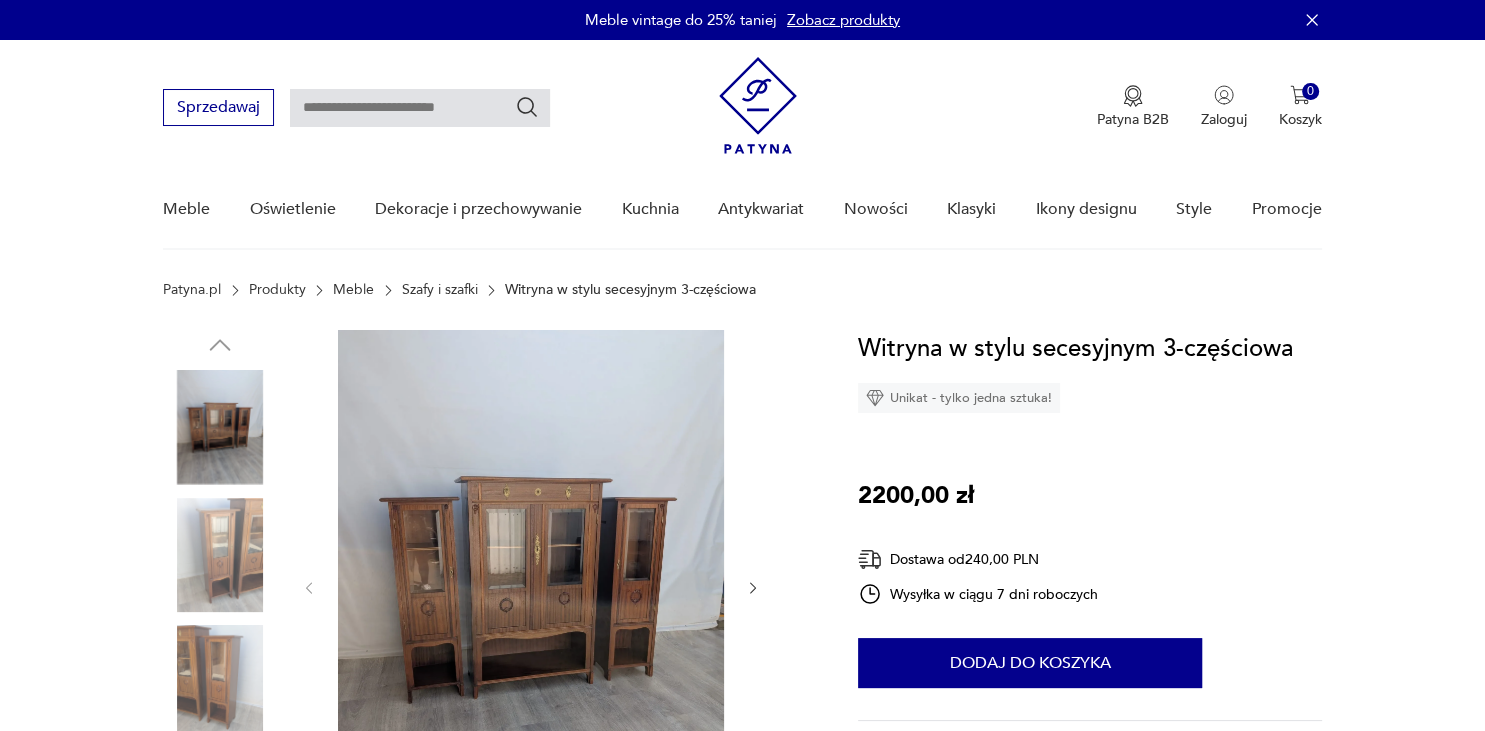 click 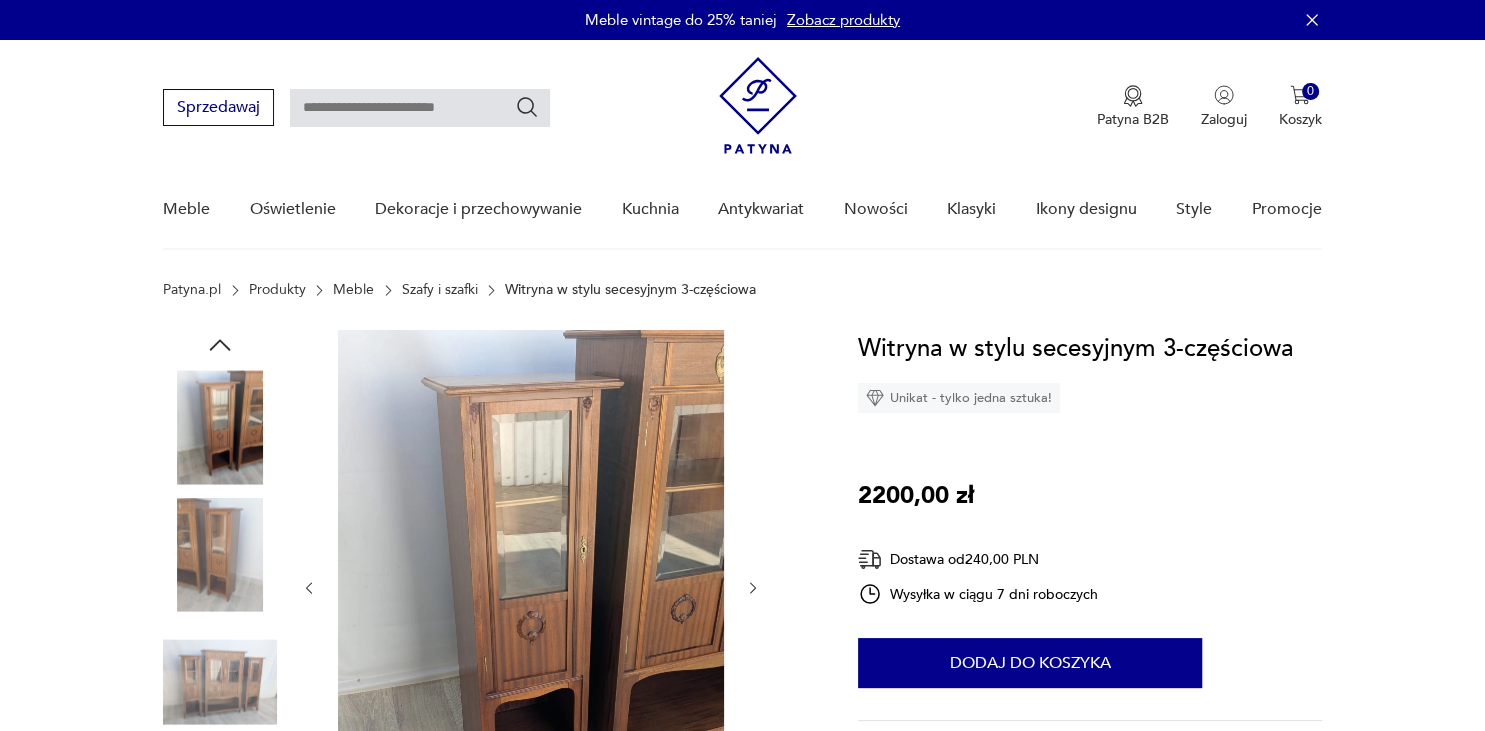 click 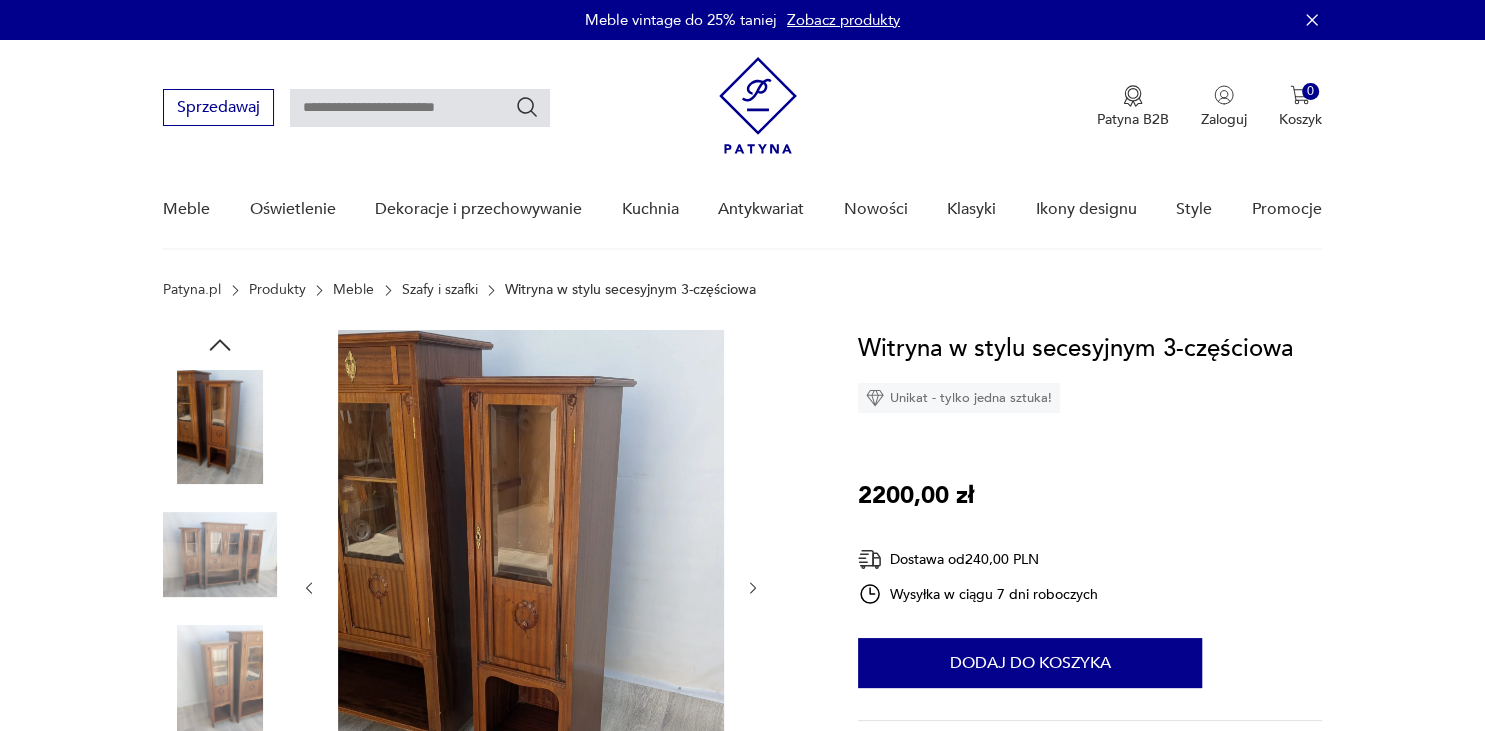 click 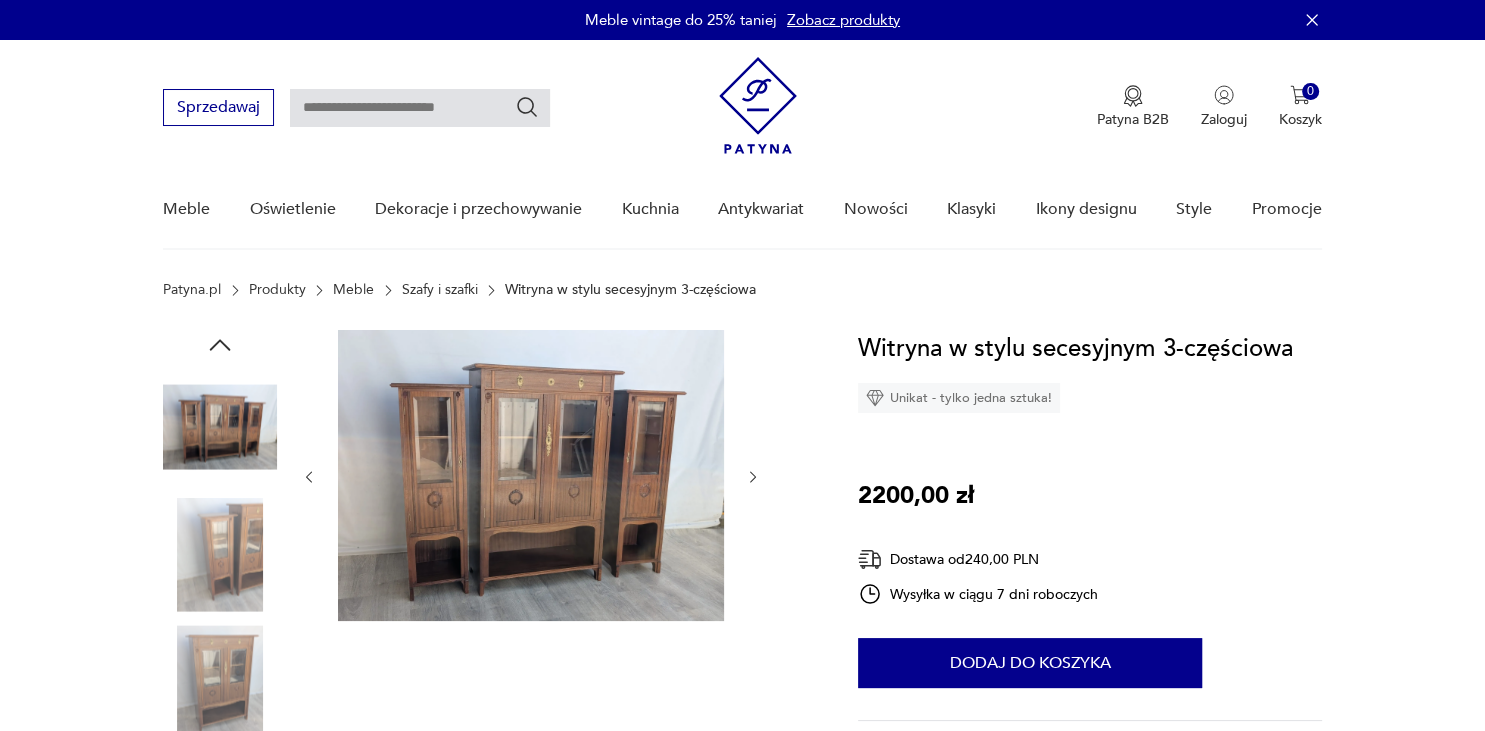 click at bounding box center (531, 477) 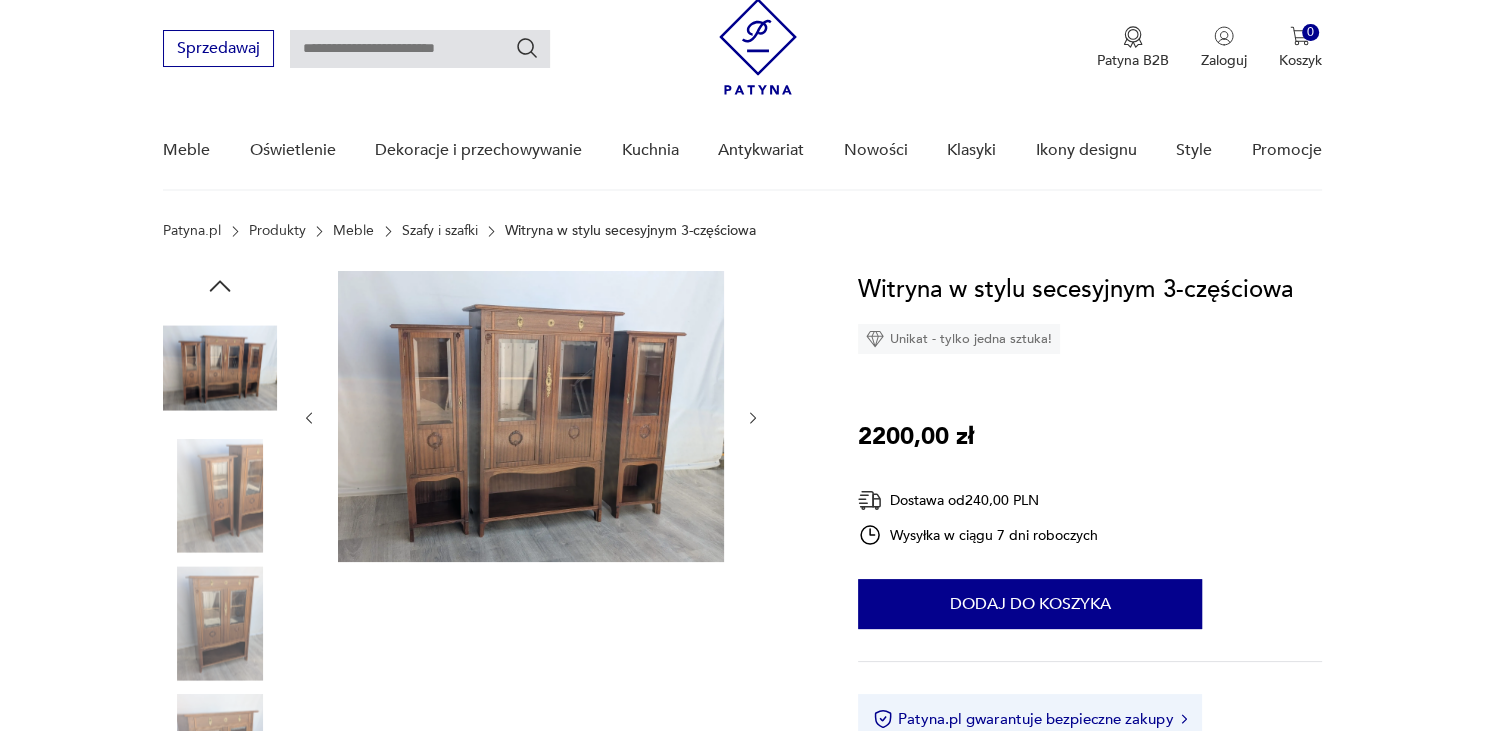scroll, scrollTop: 105, scrollLeft: 0, axis: vertical 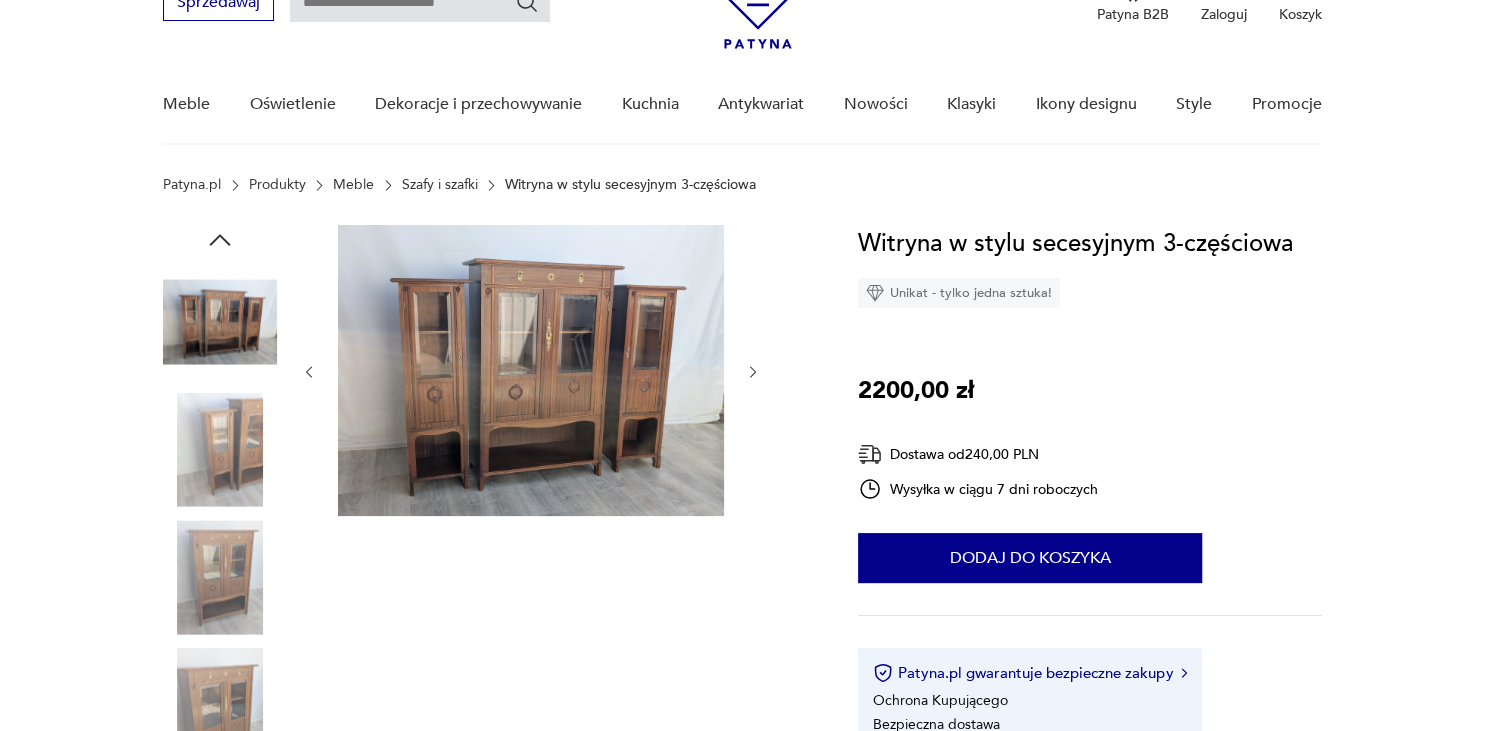 click at bounding box center [531, 515] 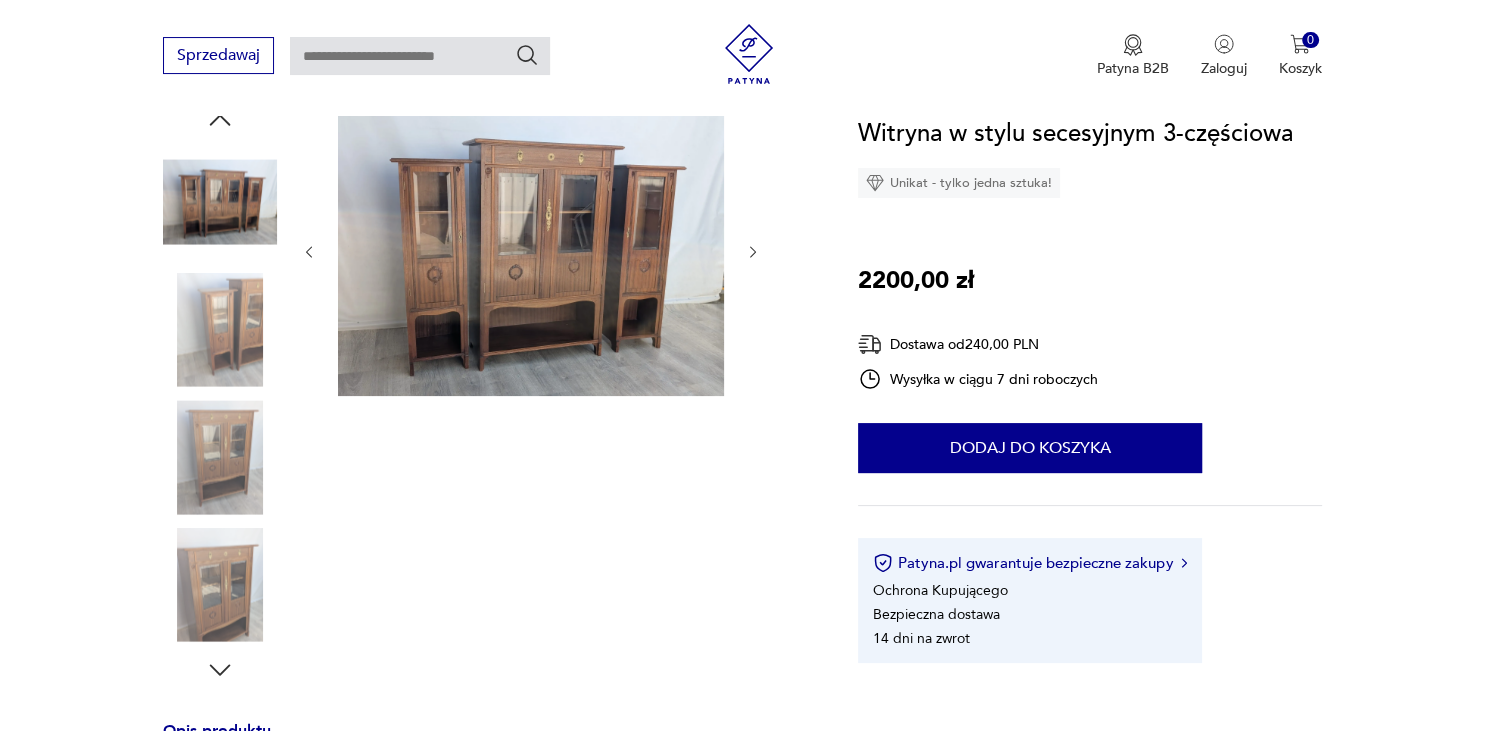 scroll, scrollTop: 105, scrollLeft: 0, axis: vertical 